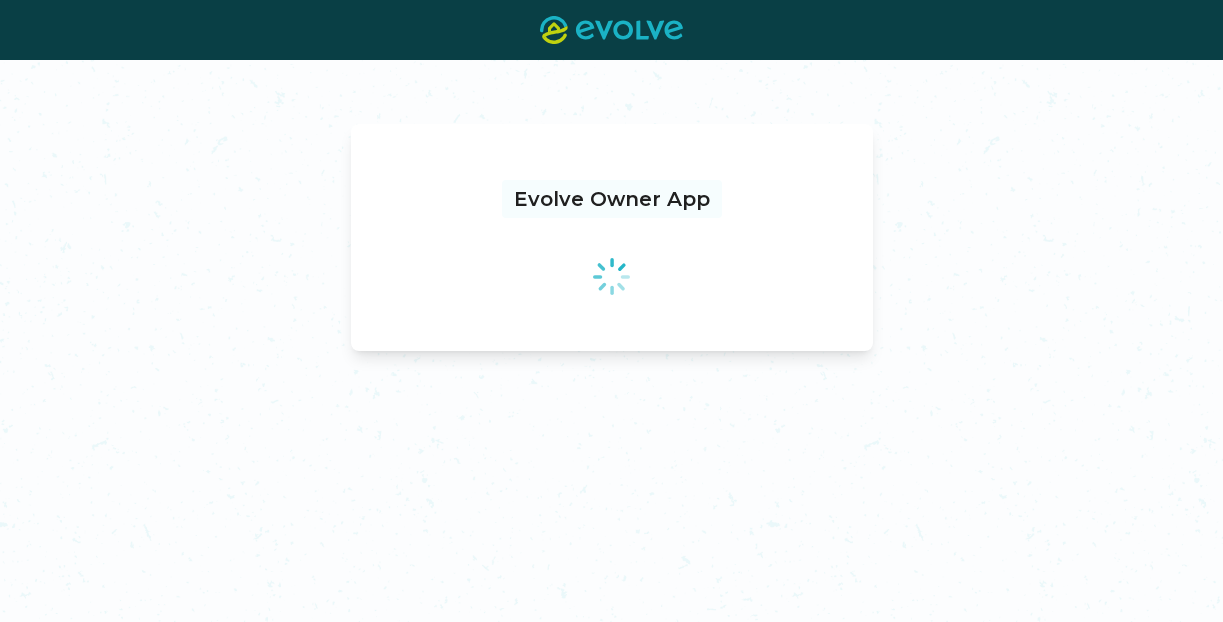 scroll, scrollTop: 0, scrollLeft: 0, axis: both 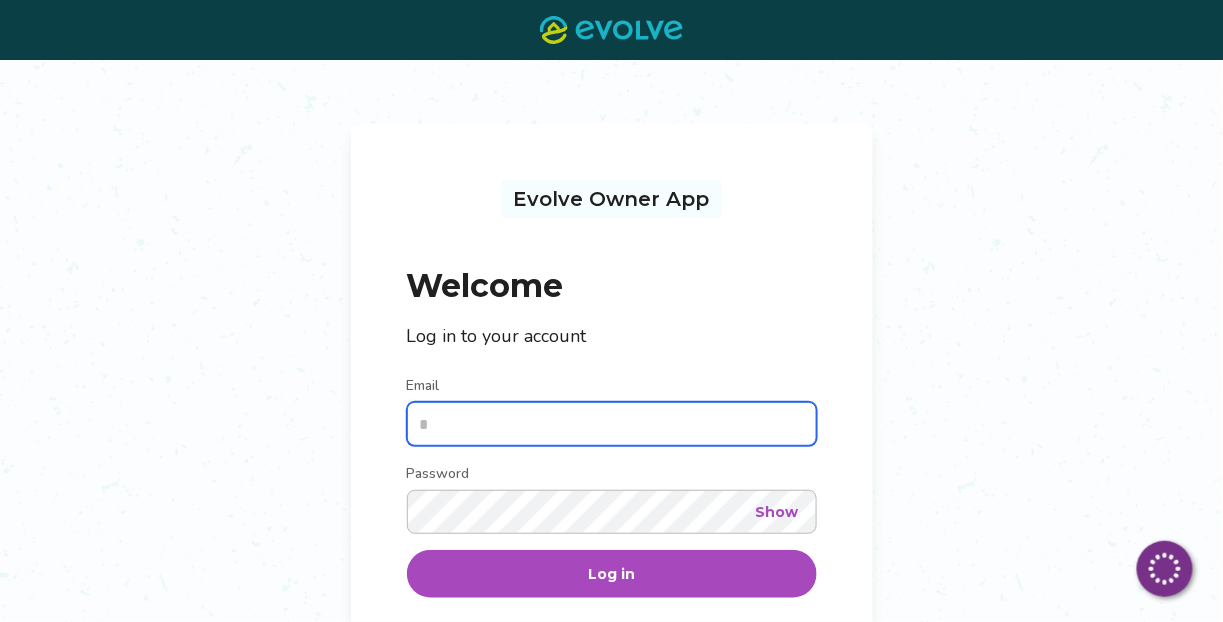type on "**********" 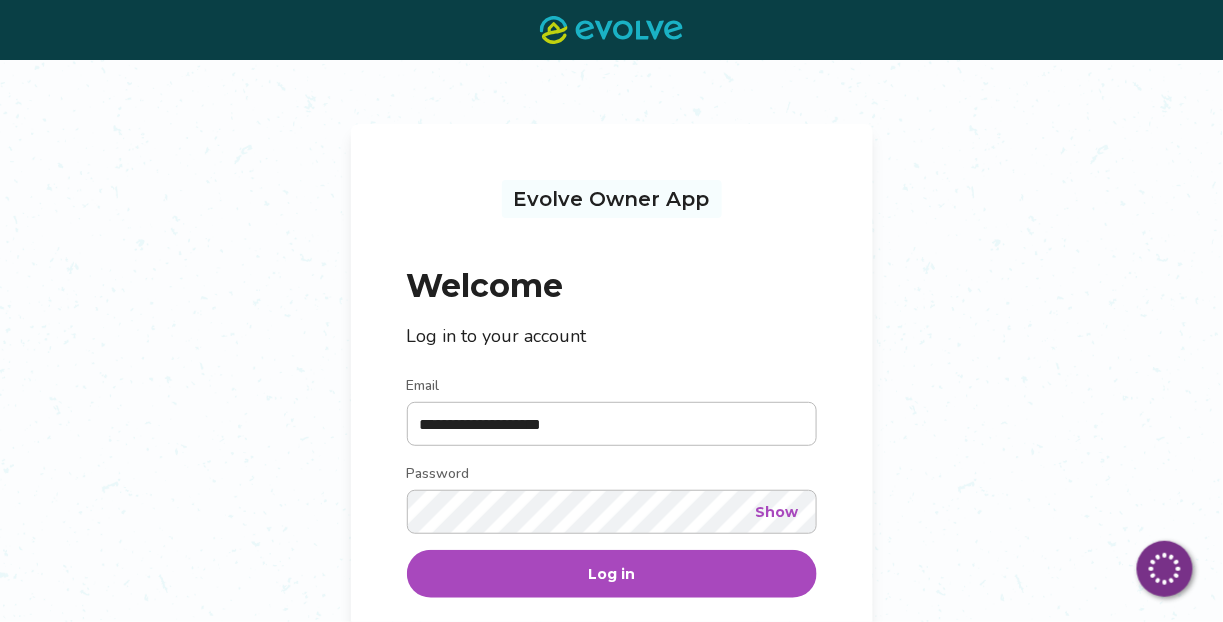 click on "Log in" at bounding box center (612, 574) 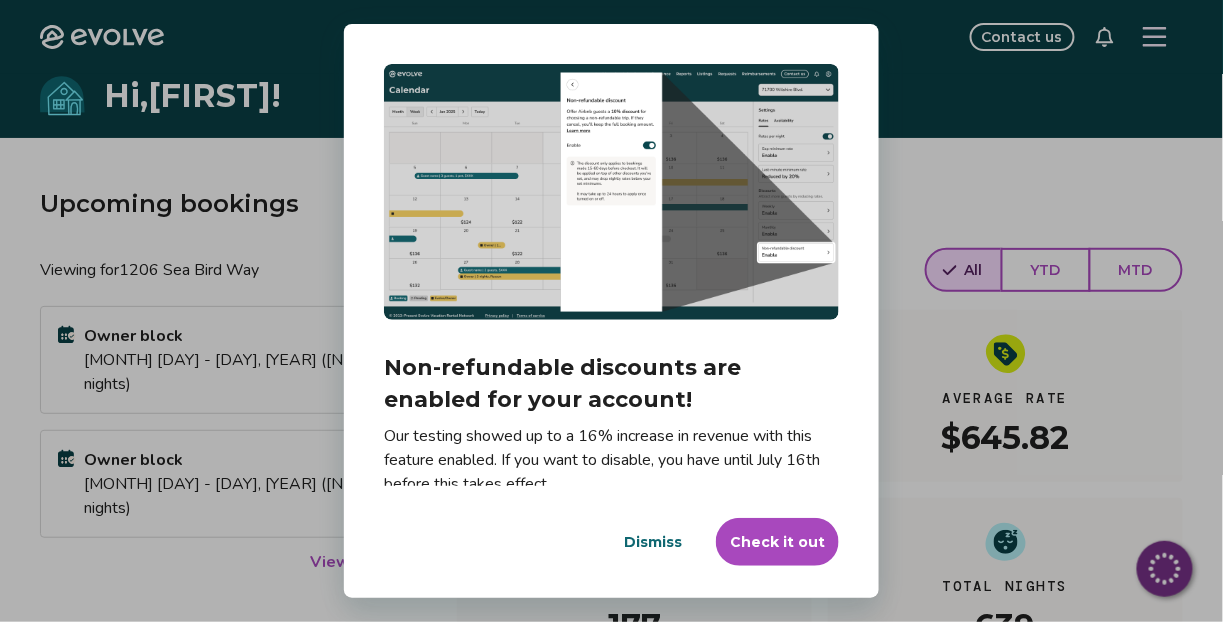 click on "Dismiss" at bounding box center (653, 542) 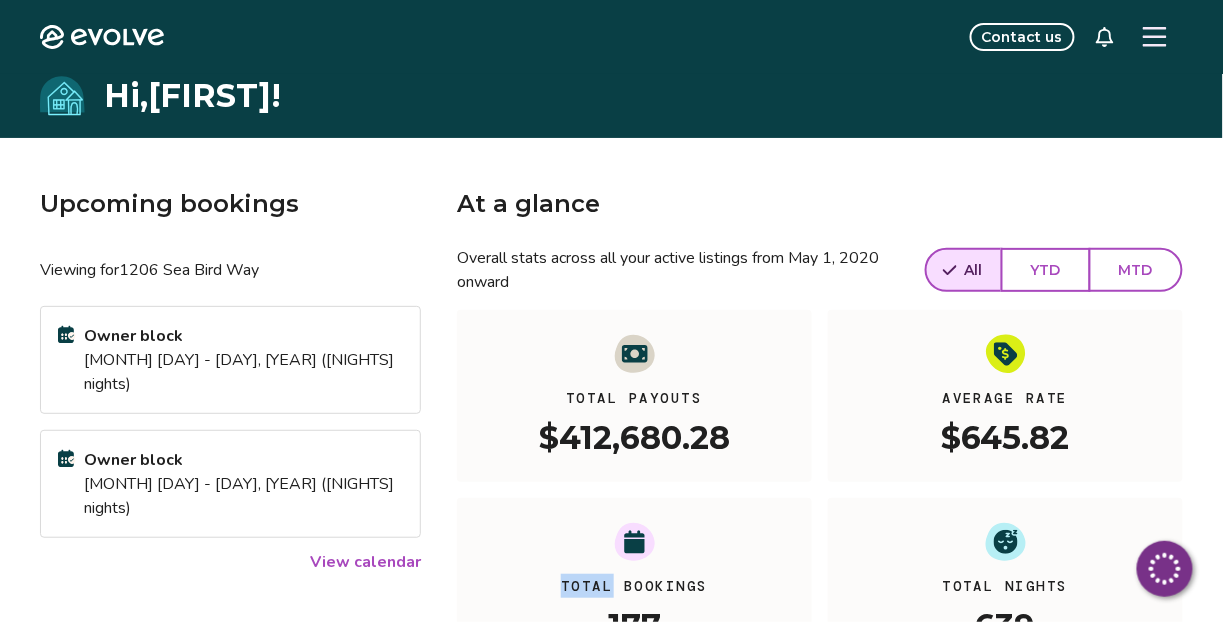 click on "Total Bookings 177" at bounding box center [634, 584] 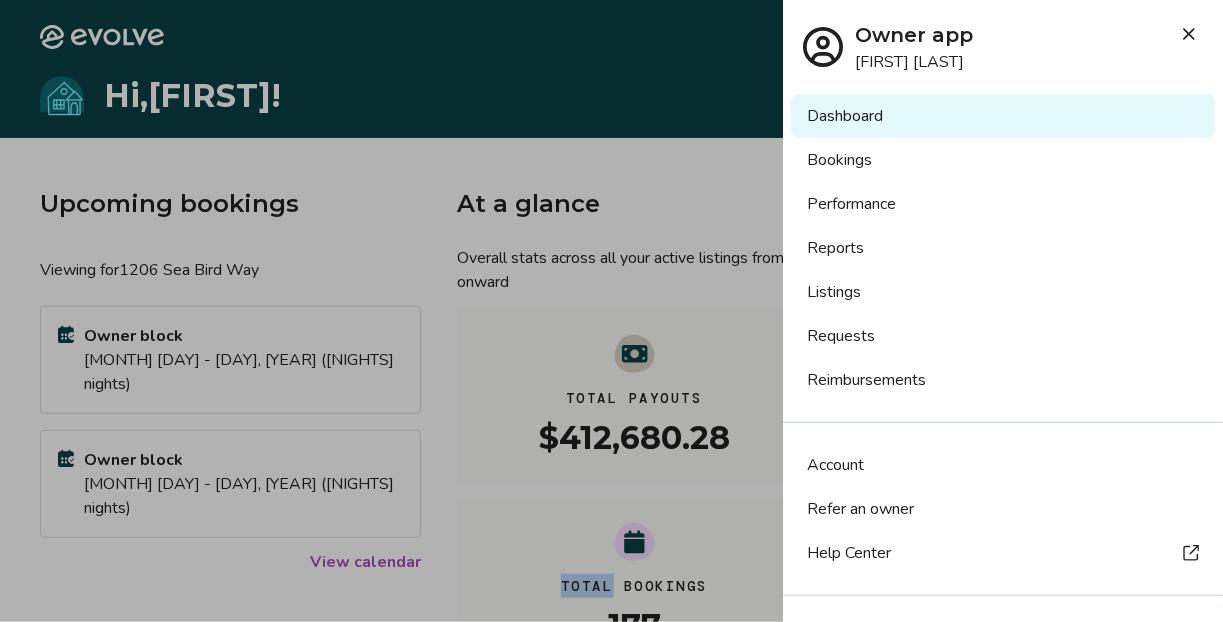 click on "Bookings" at bounding box center [1003, 160] 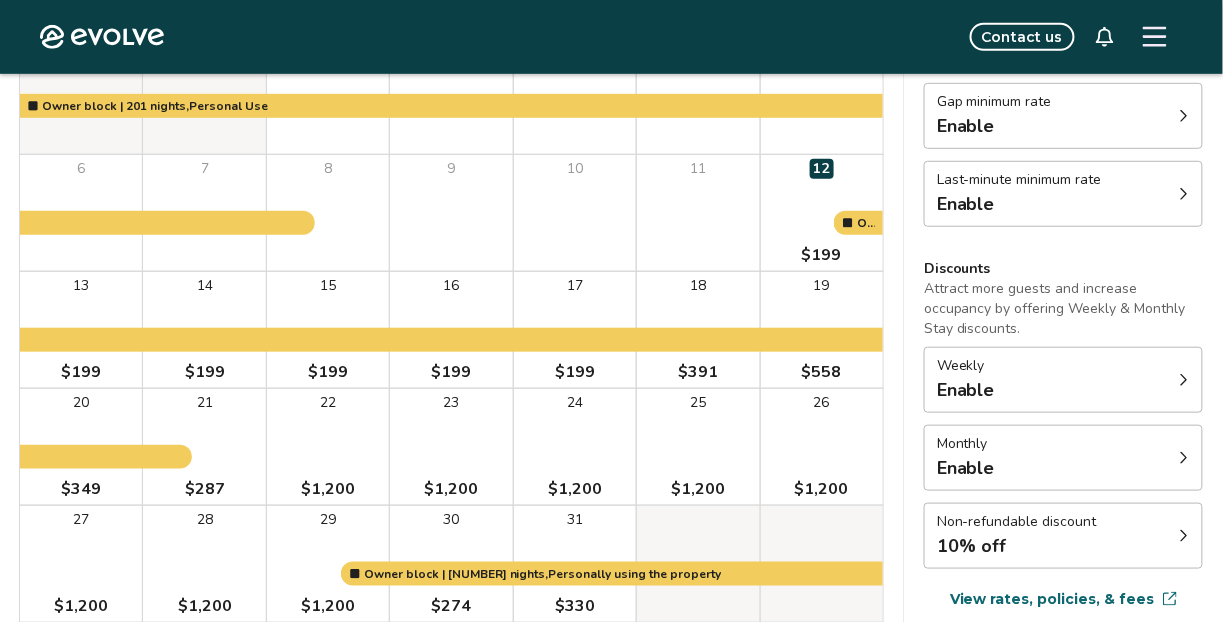 scroll, scrollTop: 327, scrollLeft: 0, axis: vertical 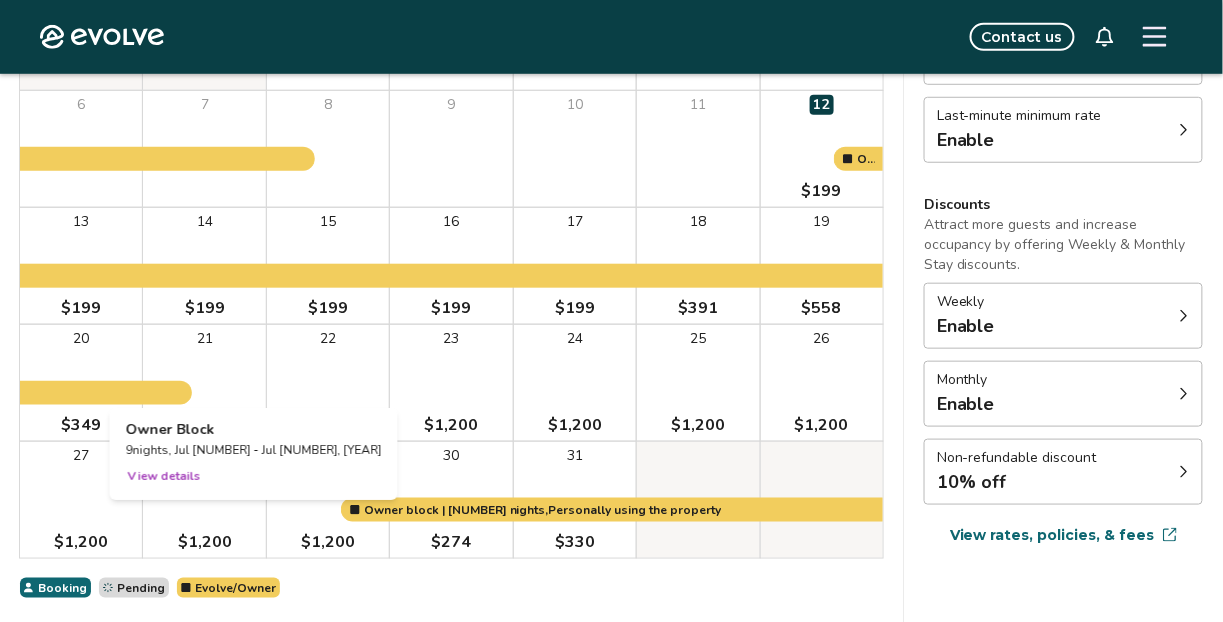 click on "[NUMBER] $[NUMBER]" at bounding box center (204, 383) 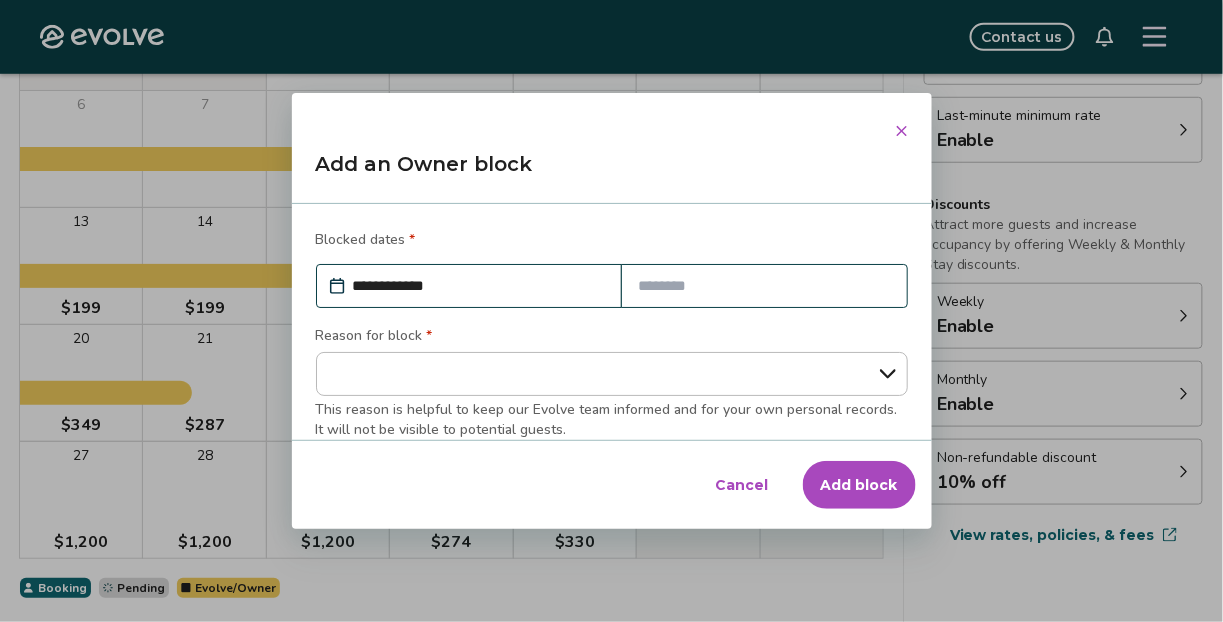 click at bounding box center [764, 286] 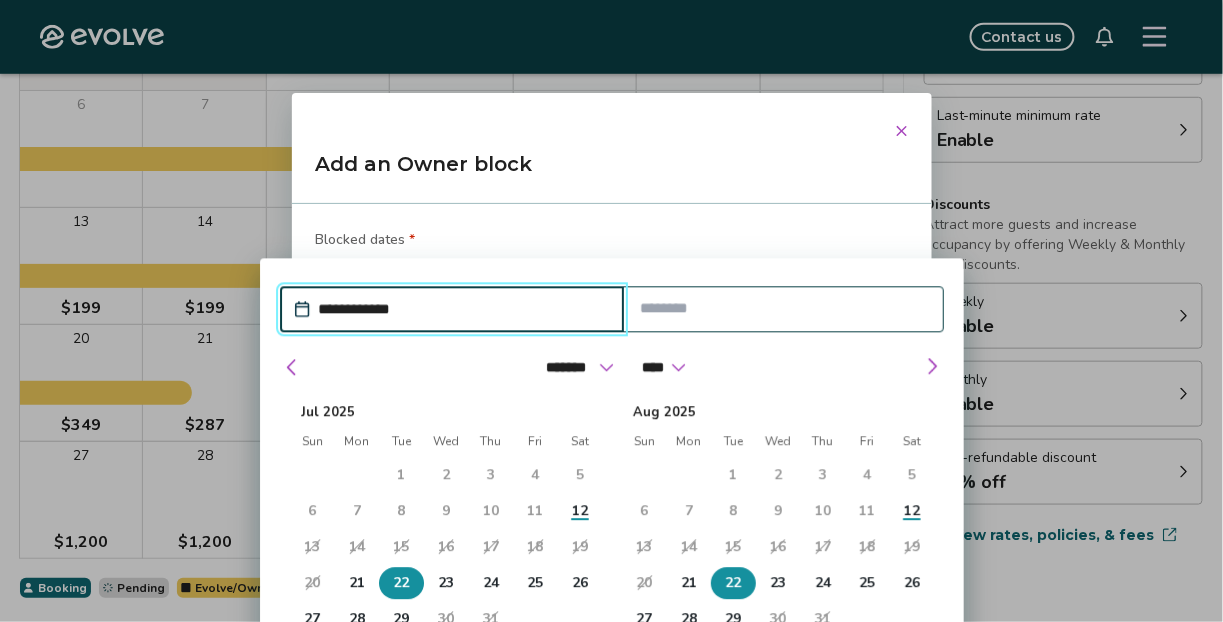 click on "22" at bounding box center (401, 584) 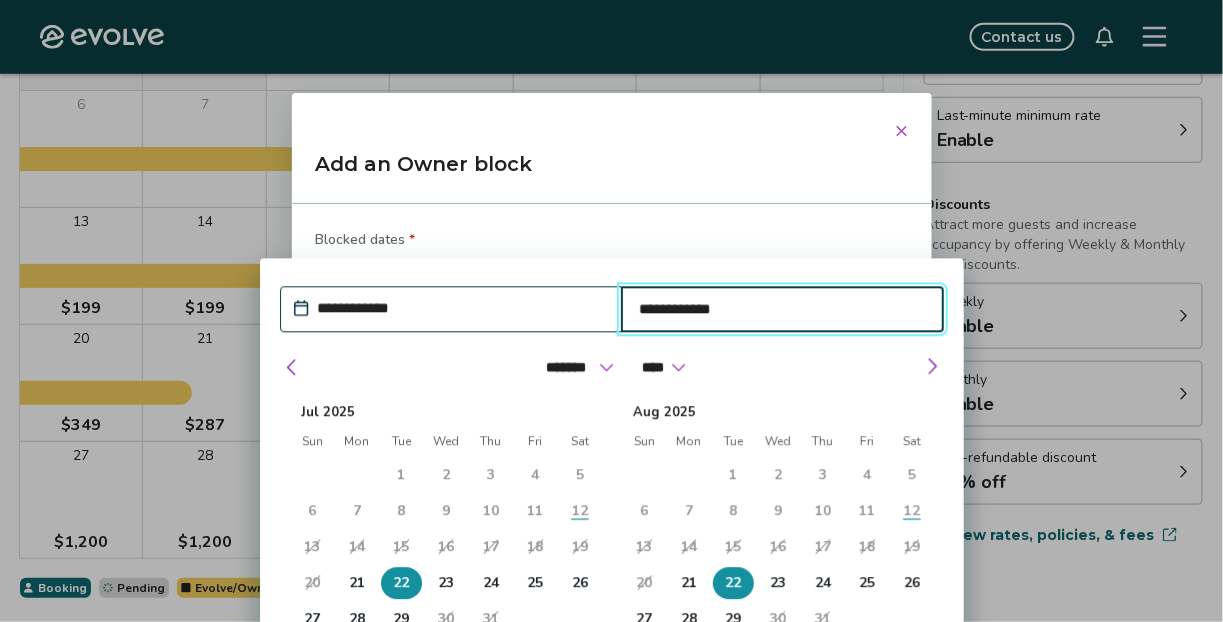 click on "**********" at bounding box center [612, 535] 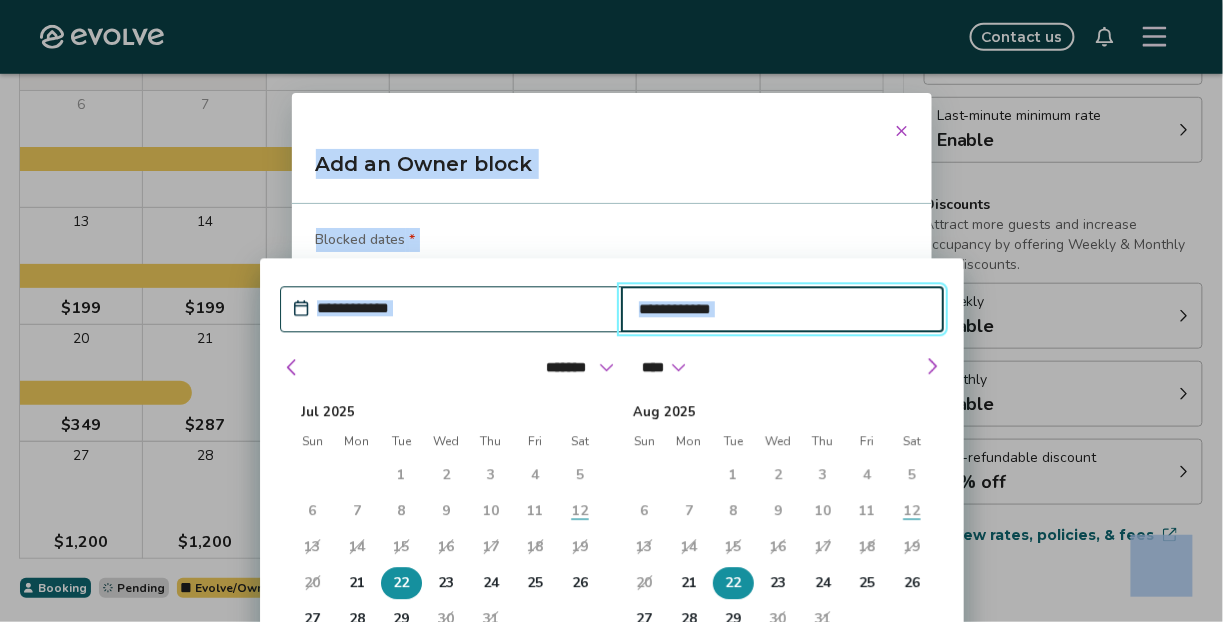 drag, startPoint x: 956, startPoint y: 305, endPoint x: 940, endPoint y: 650, distance: 345.37082 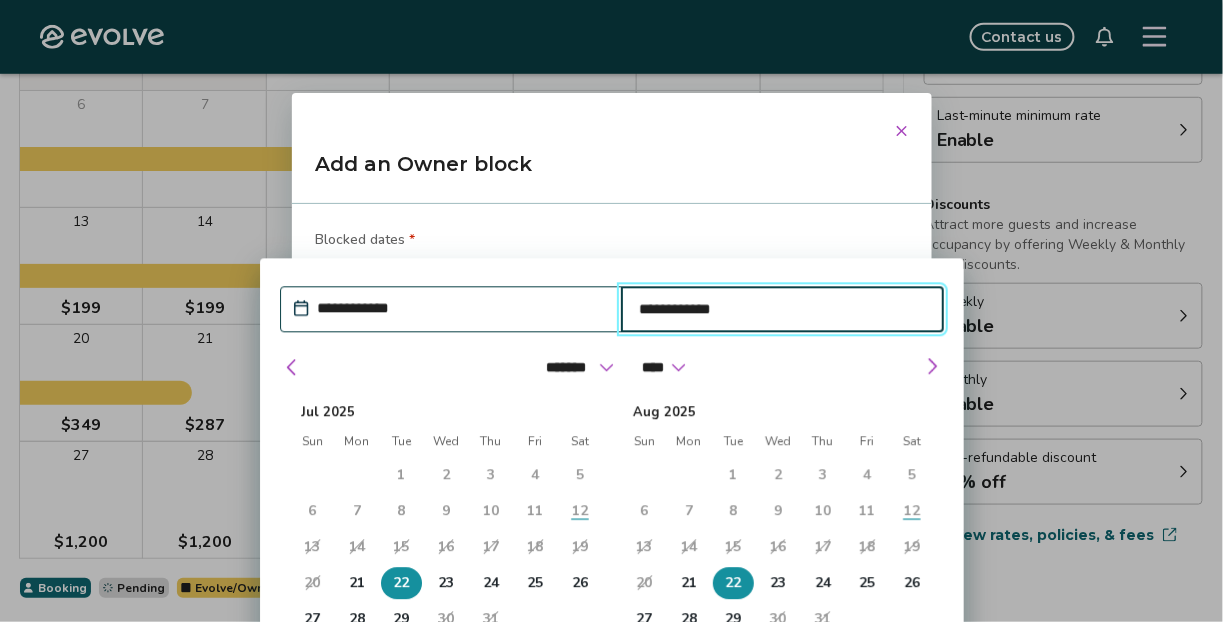 click on "**********" at bounding box center [612, 535] 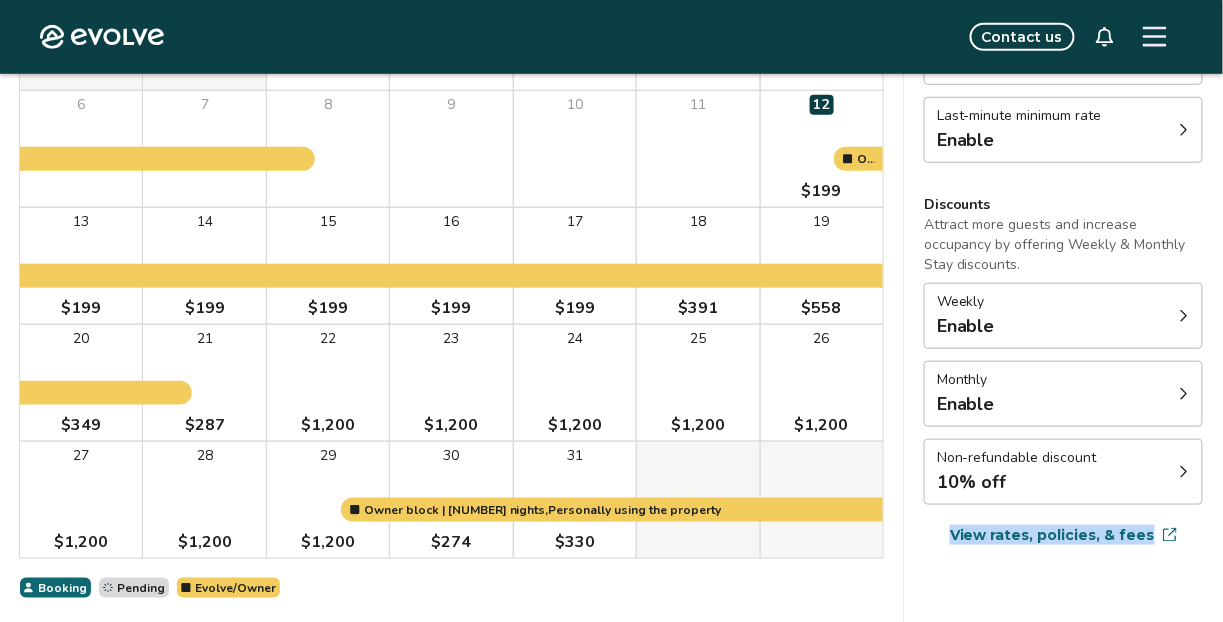 drag, startPoint x: 964, startPoint y: 510, endPoint x: 943, endPoint y: 575, distance: 68.30813 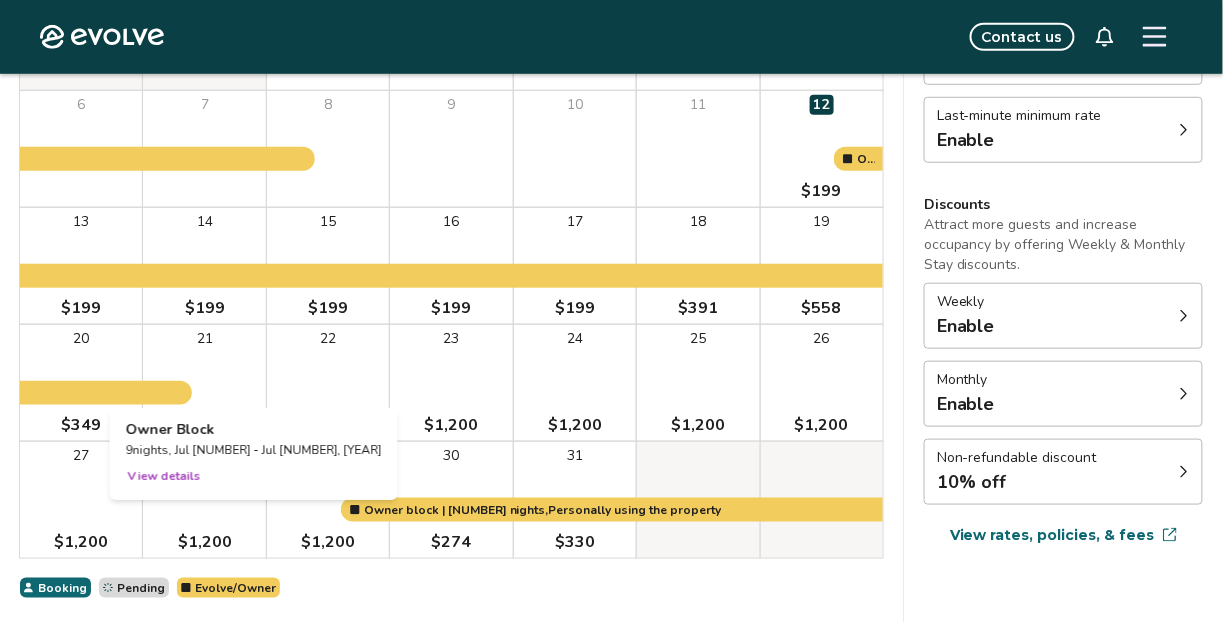 click on "Owner Block [NUMBER] nights,   Jul [NUMBER] - Jul [NUMBER], [YEAR] View details" at bounding box center [254, 454] 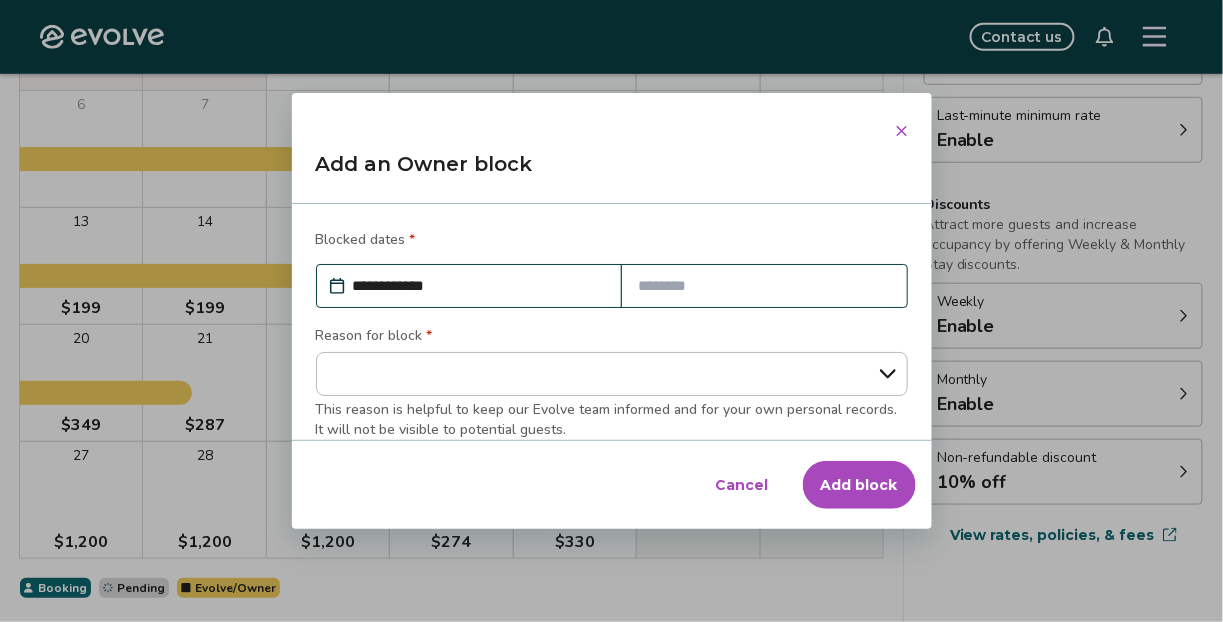 click at bounding box center (764, 286) 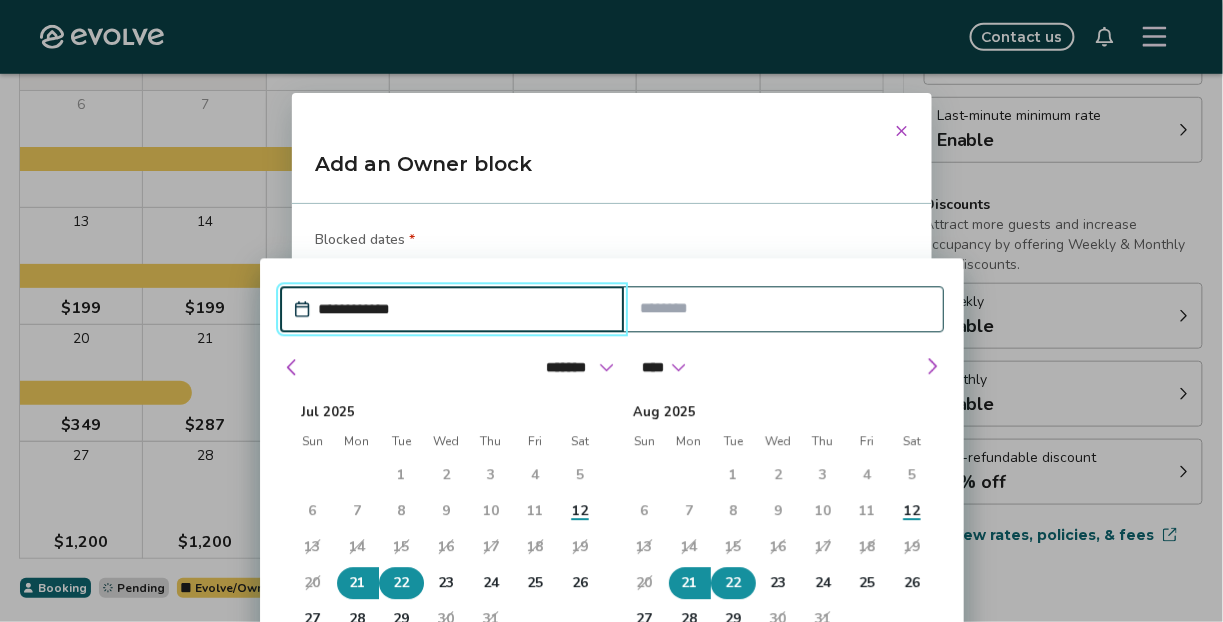 click on "22" at bounding box center [401, 584] 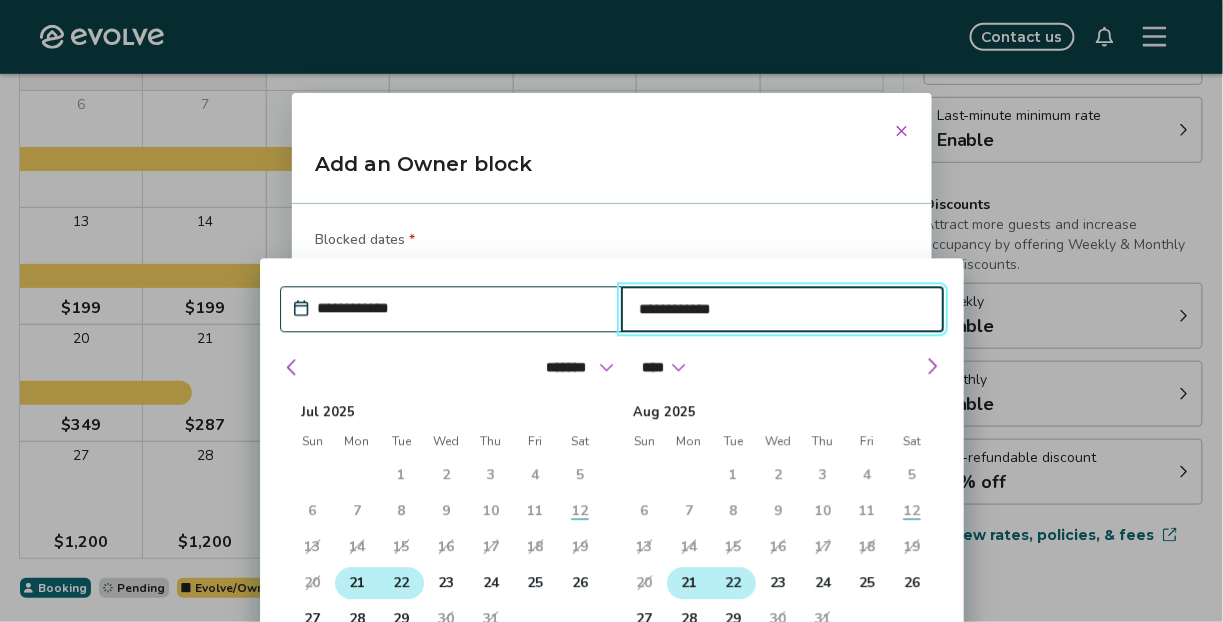 click on "21" at bounding box center (357, 584) 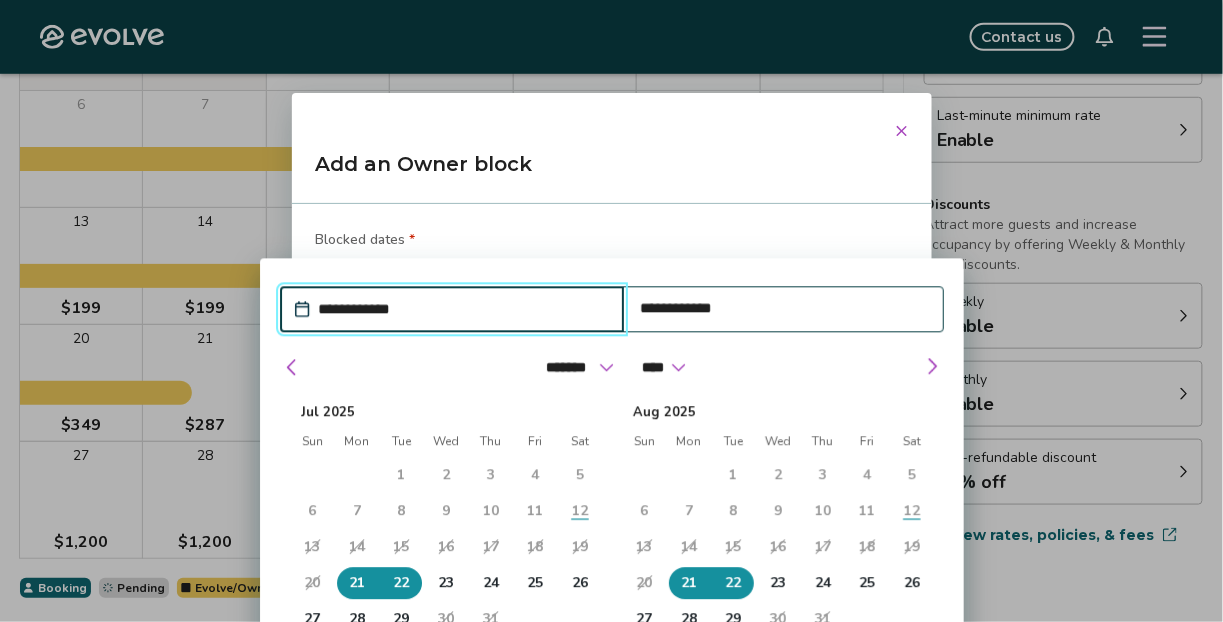 type on "*" 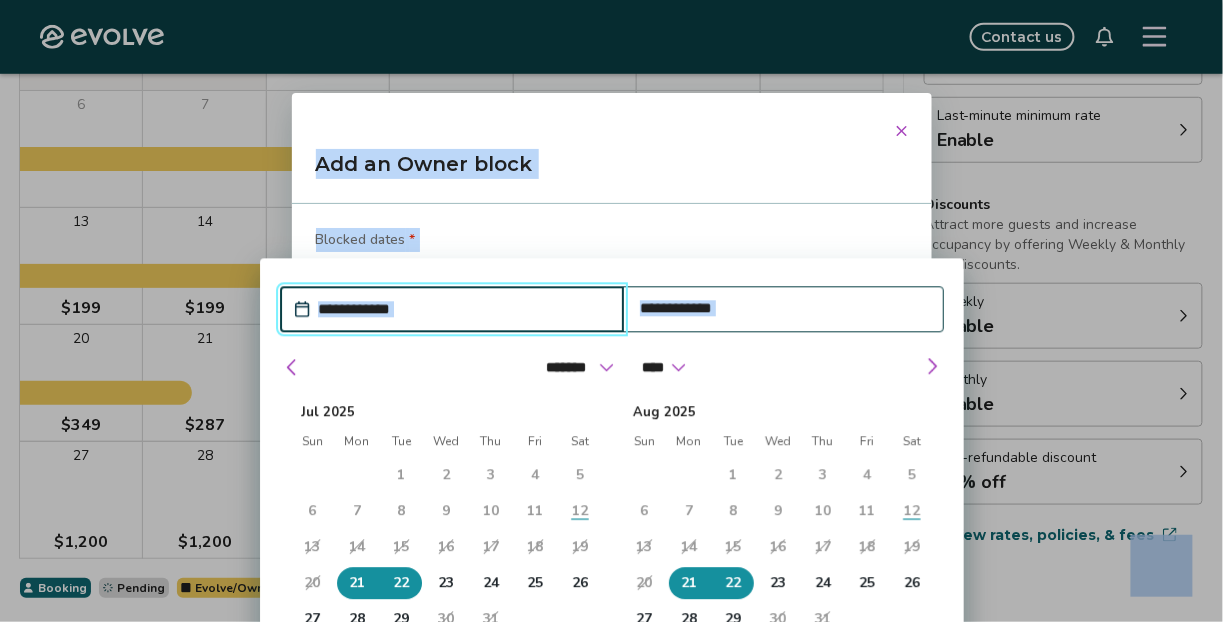 drag, startPoint x: 950, startPoint y: 575, endPoint x: 960, endPoint y: 681, distance: 106.47065 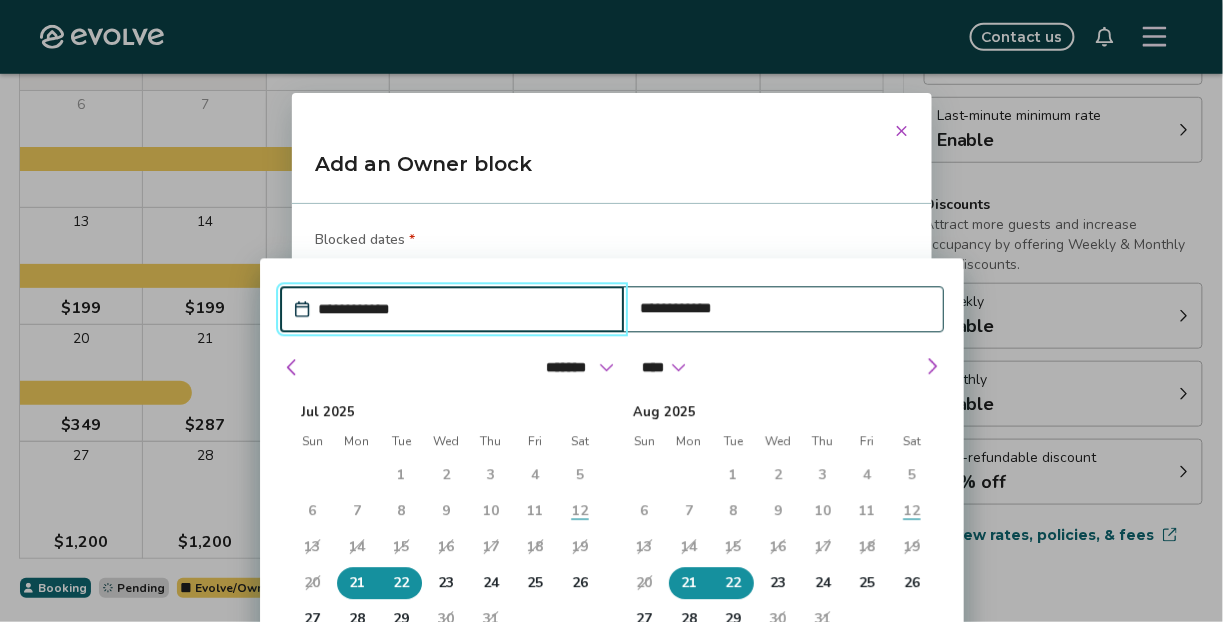 scroll, scrollTop: 370, scrollLeft: 0, axis: vertical 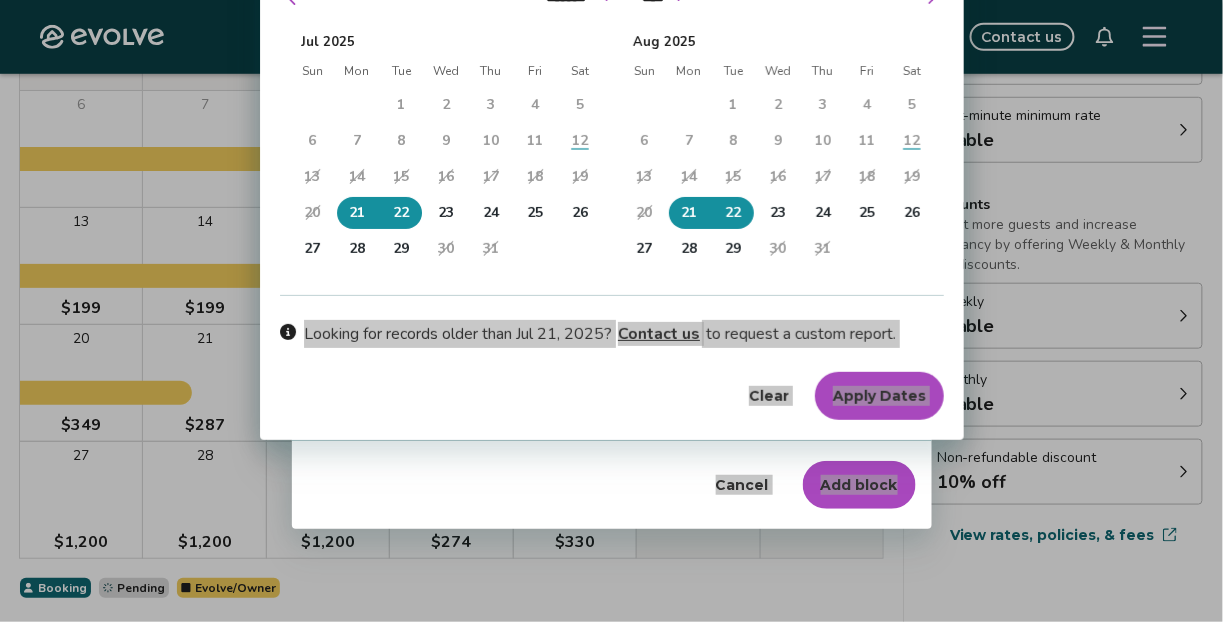 drag, startPoint x: 950, startPoint y: 401, endPoint x: 927, endPoint y: 620, distance: 220.20445 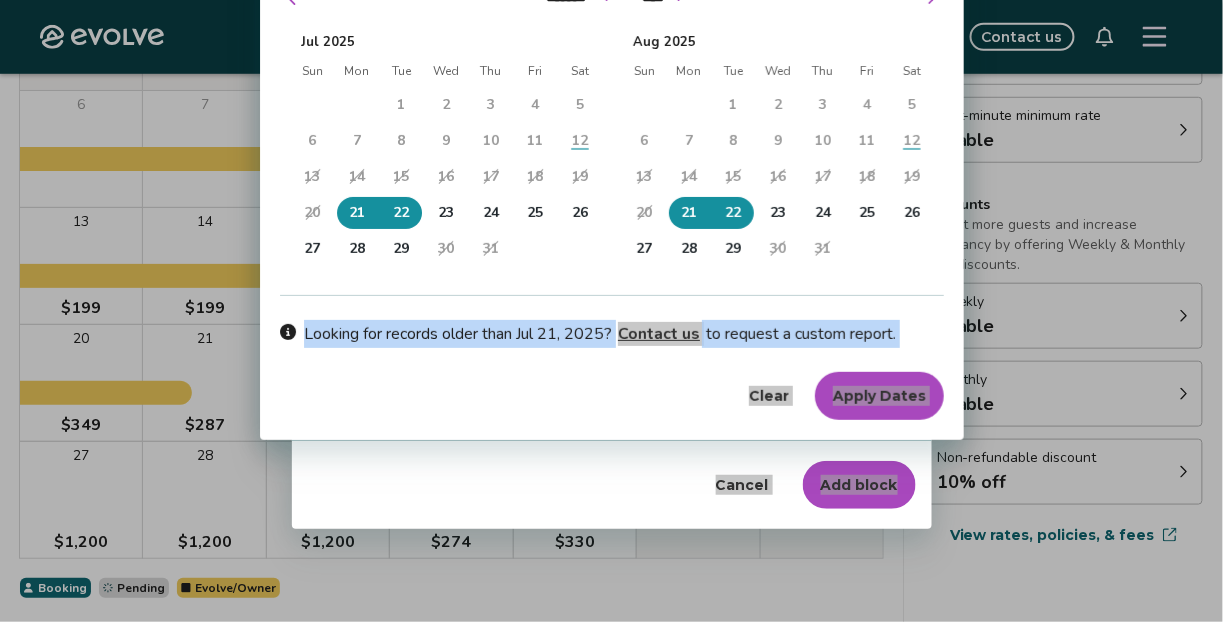 click on "Apply Dates" at bounding box center (879, 396) 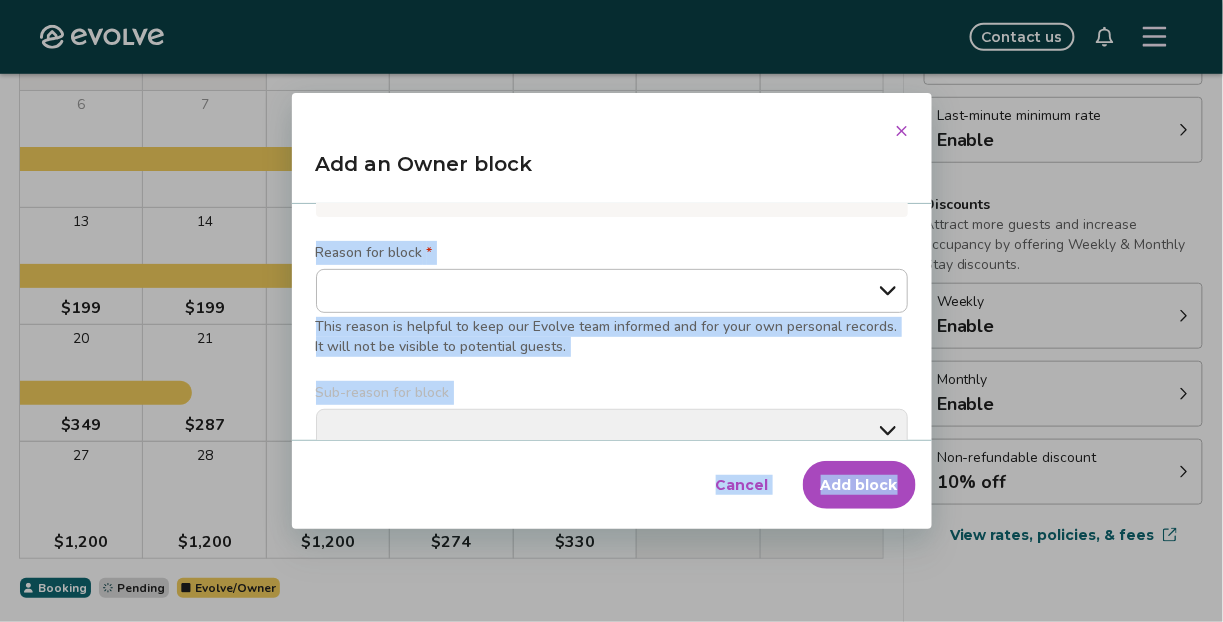 scroll, scrollTop: 202, scrollLeft: 0, axis: vertical 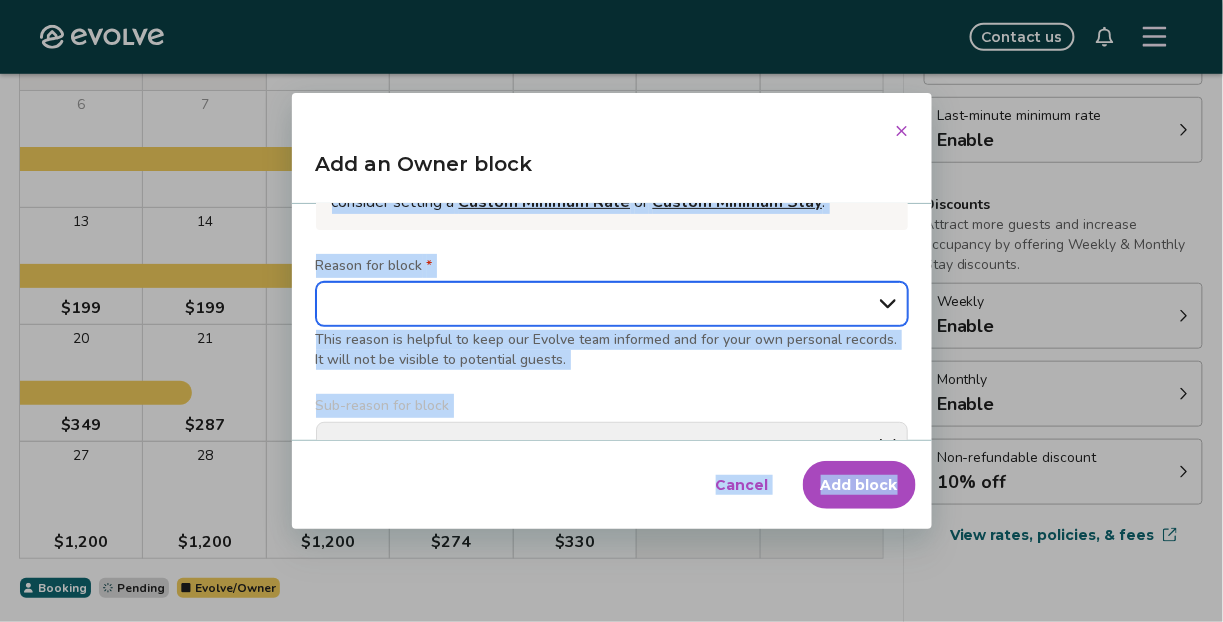 click on "**********" at bounding box center (612, 304) 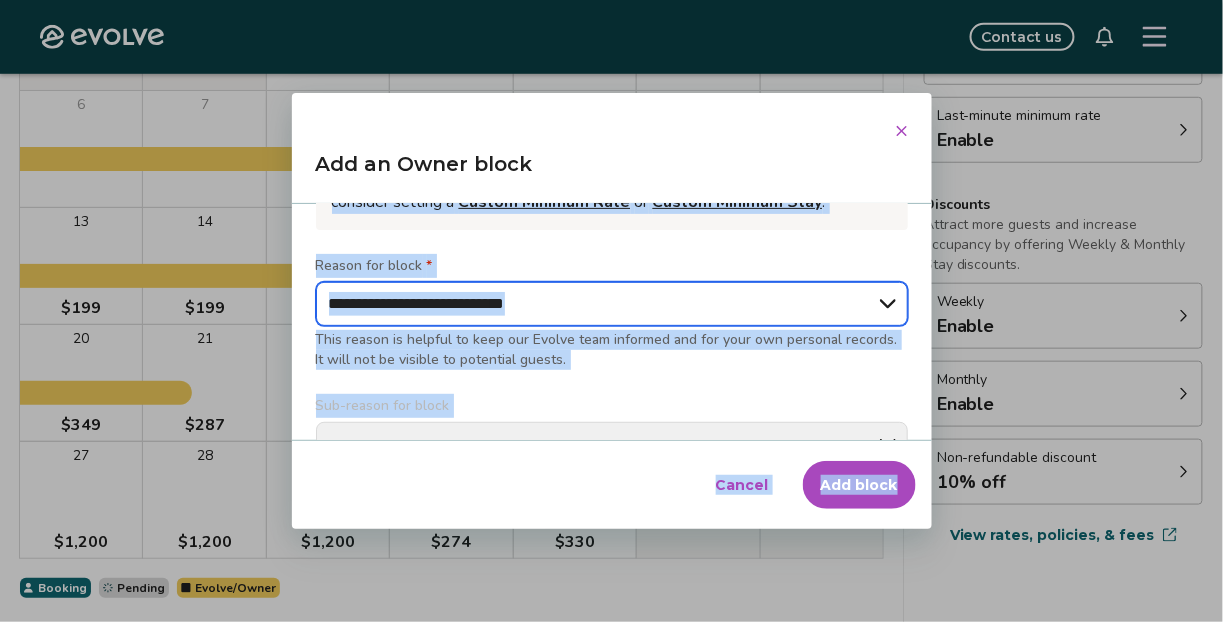 type on "*" 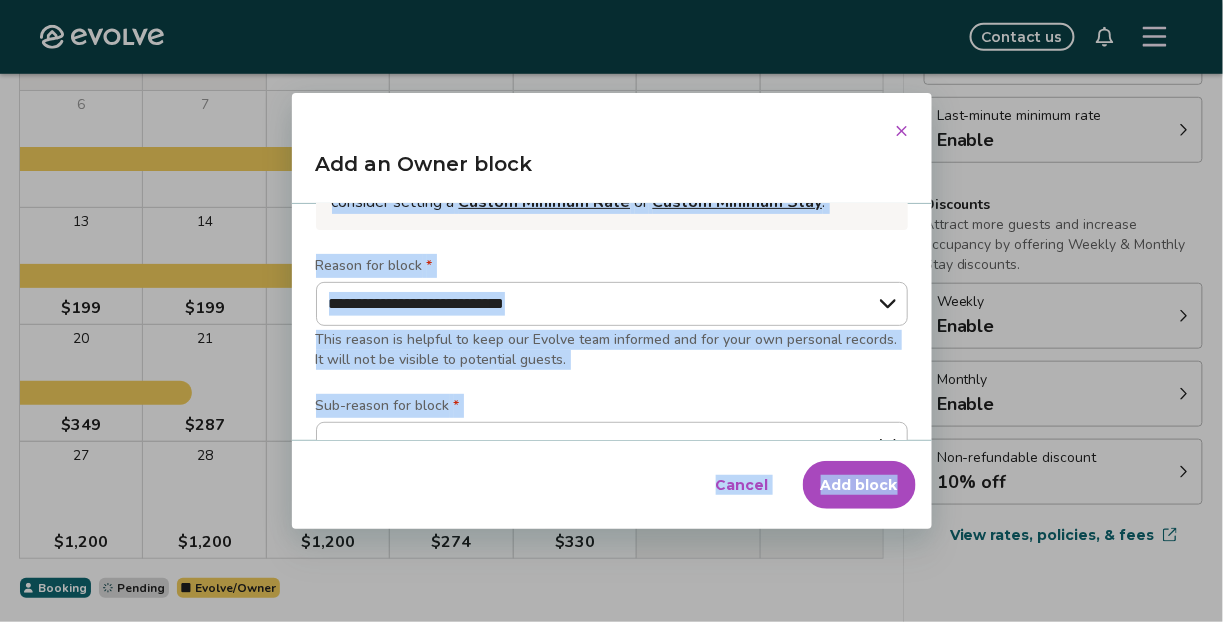 click on "**********" at bounding box center (612, 321) 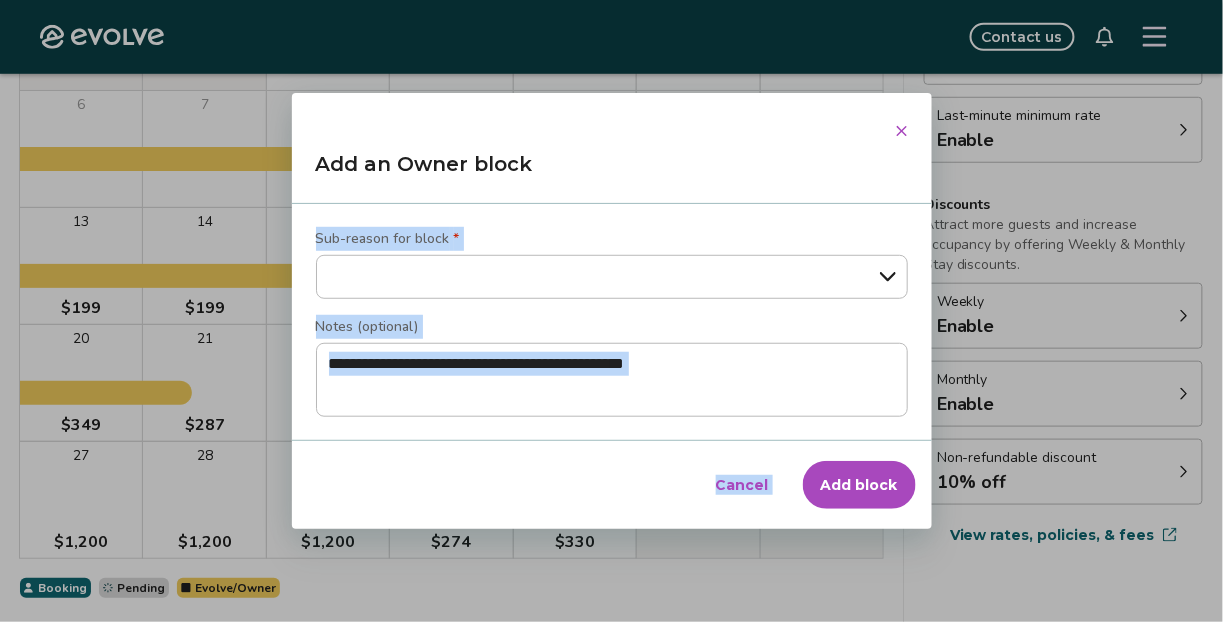 scroll, scrollTop: 370, scrollLeft: 0, axis: vertical 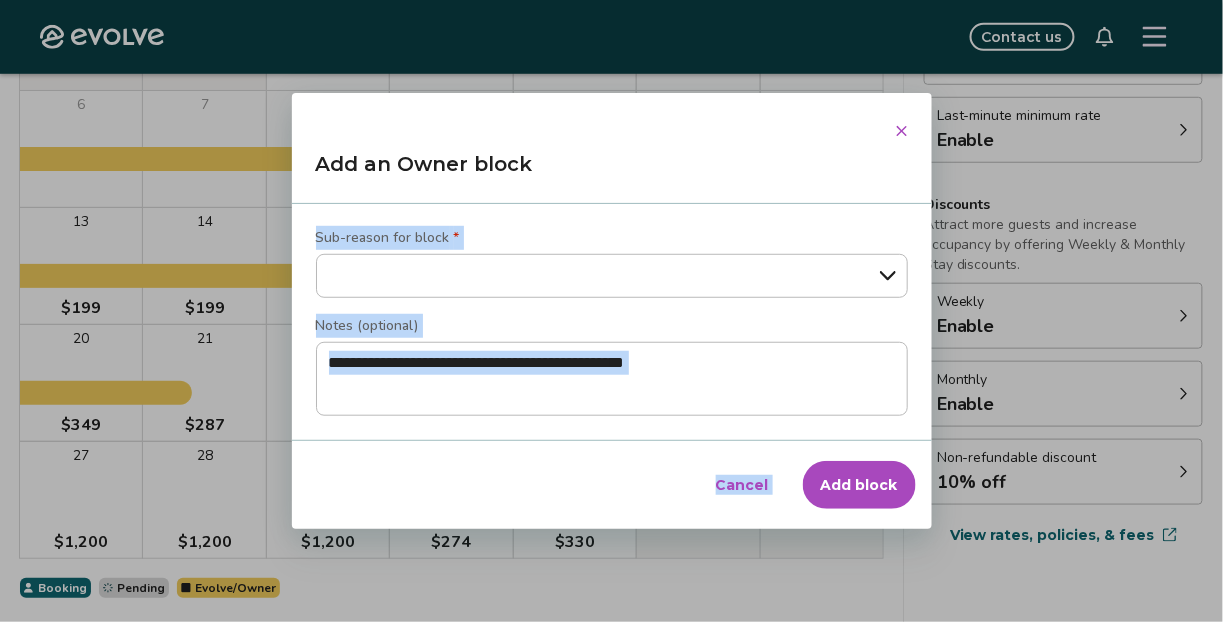 drag, startPoint x: 918, startPoint y: 337, endPoint x: 924, endPoint y: 414, distance: 77.23341 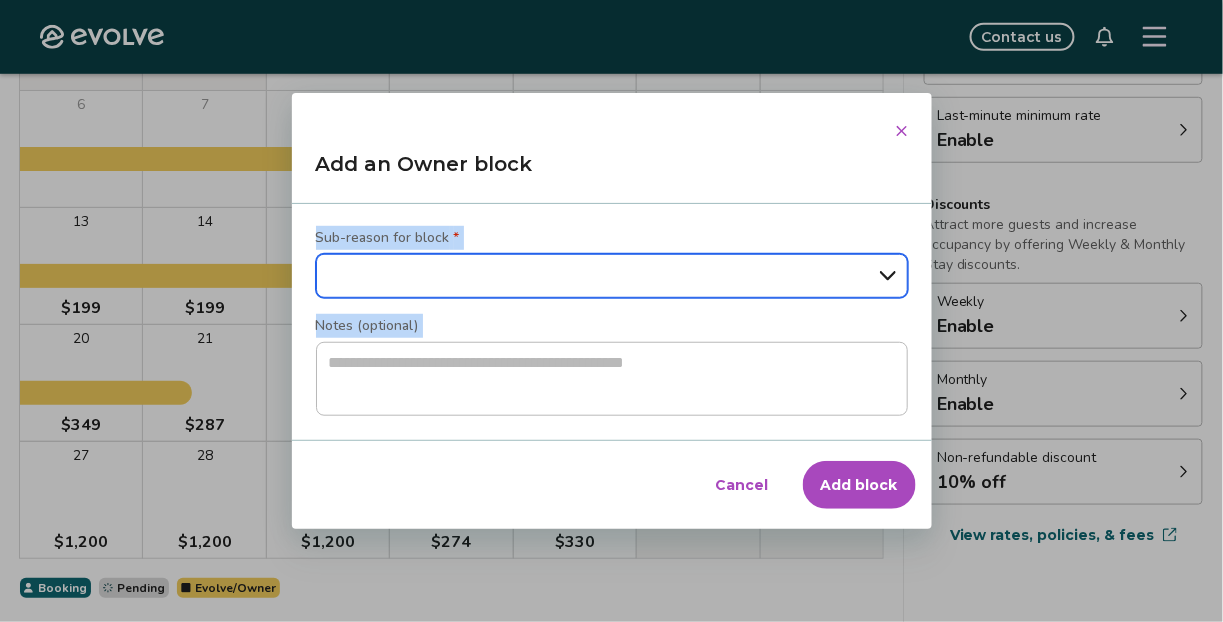 click on "**********" at bounding box center (612, 276) 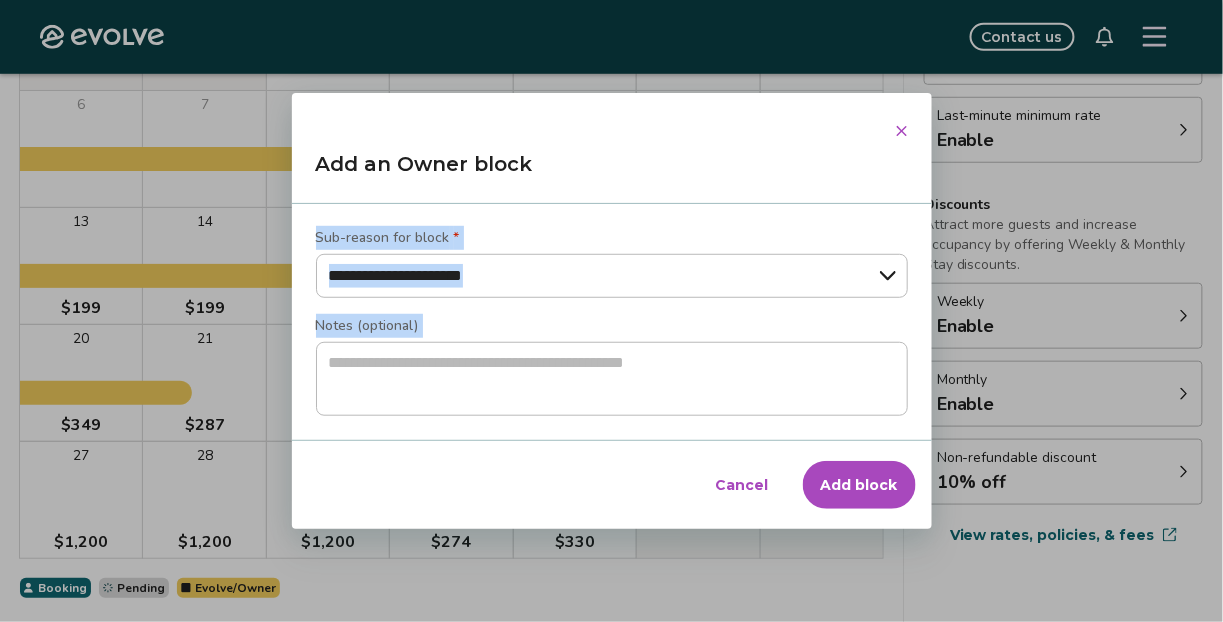 click on "Add block" at bounding box center [859, 485] 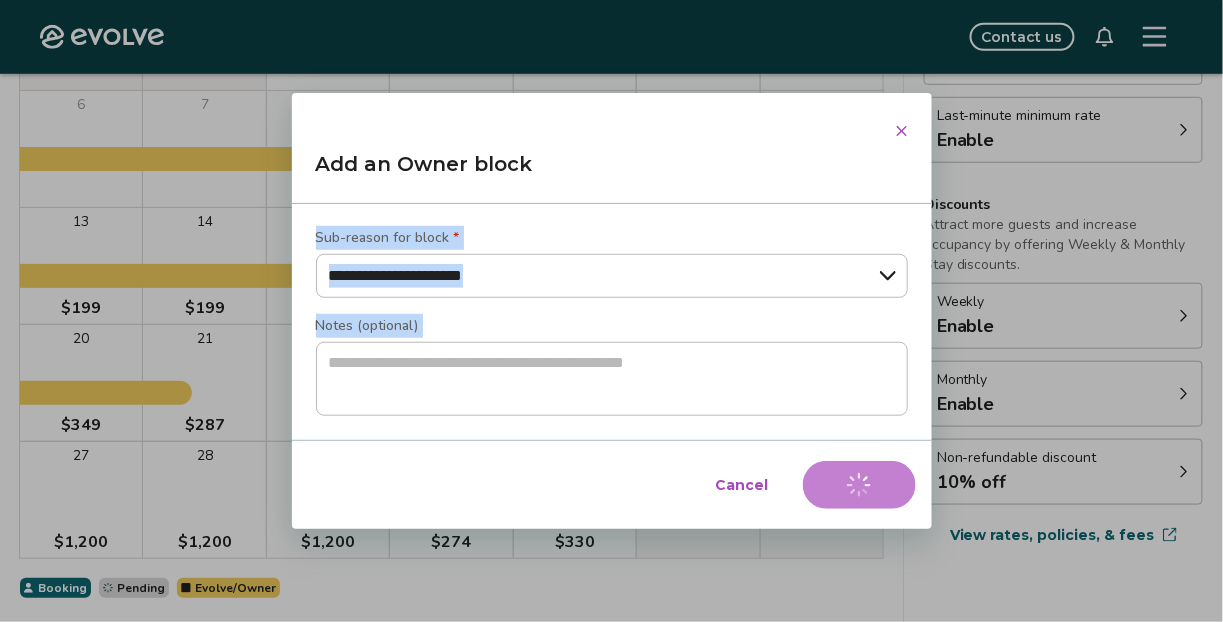 type on "*" 